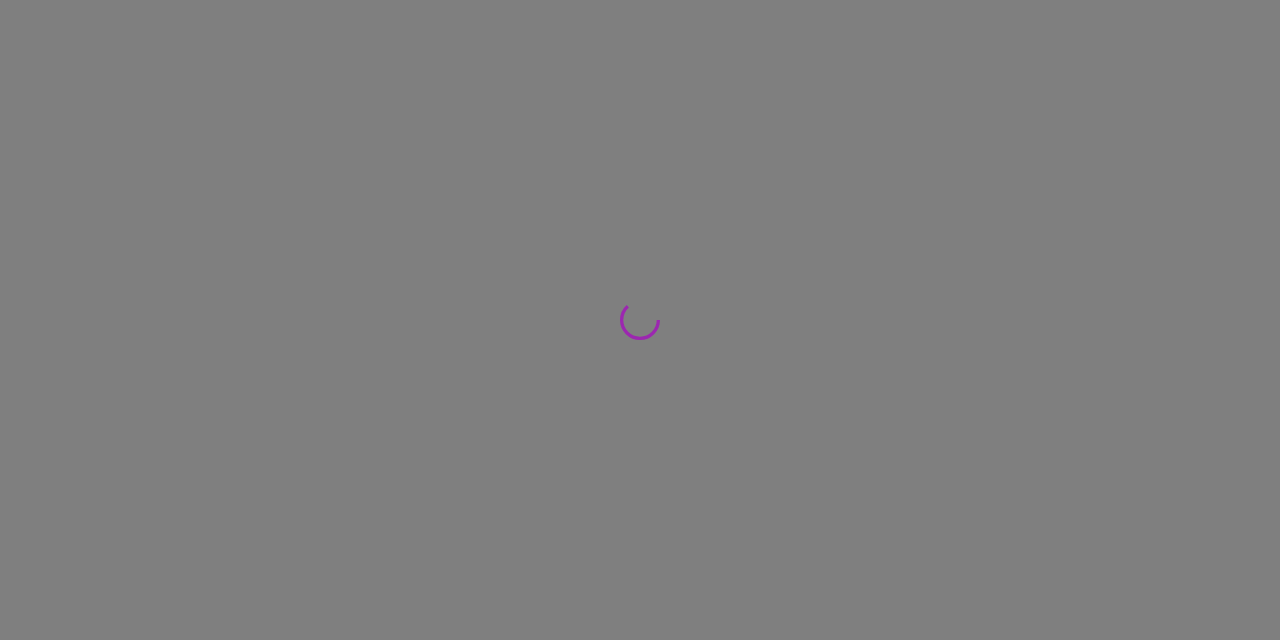 scroll, scrollTop: 0, scrollLeft: 0, axis: both 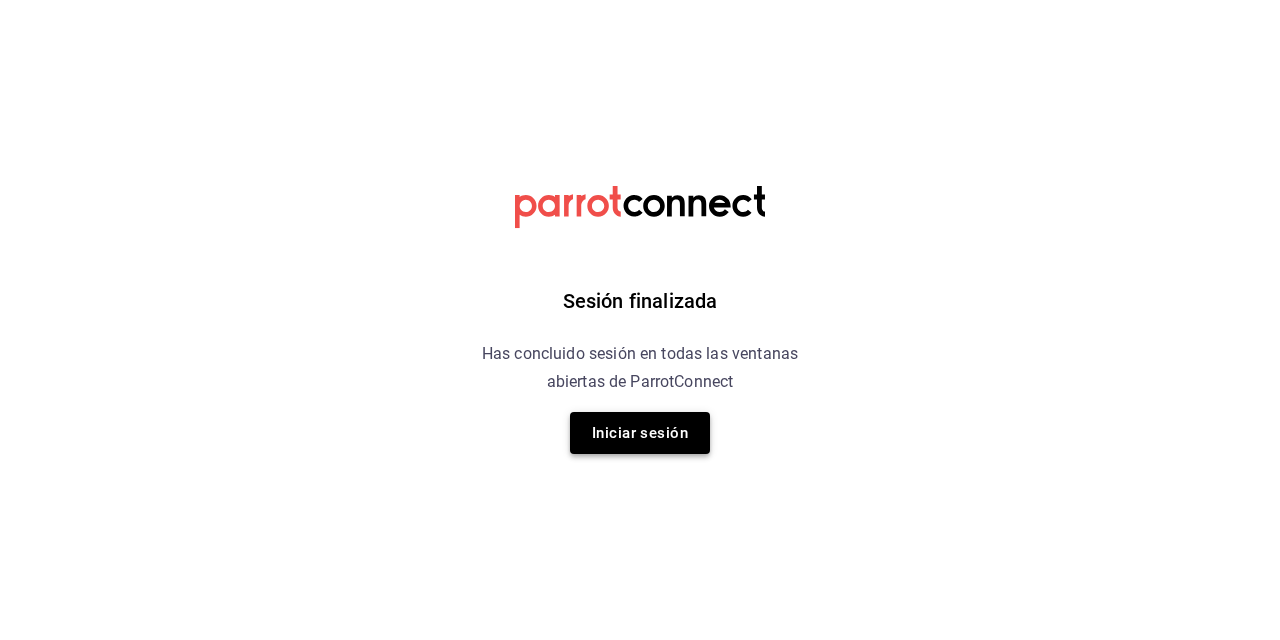 click on "Iniciar sesión" at bounding box center [640, 433] 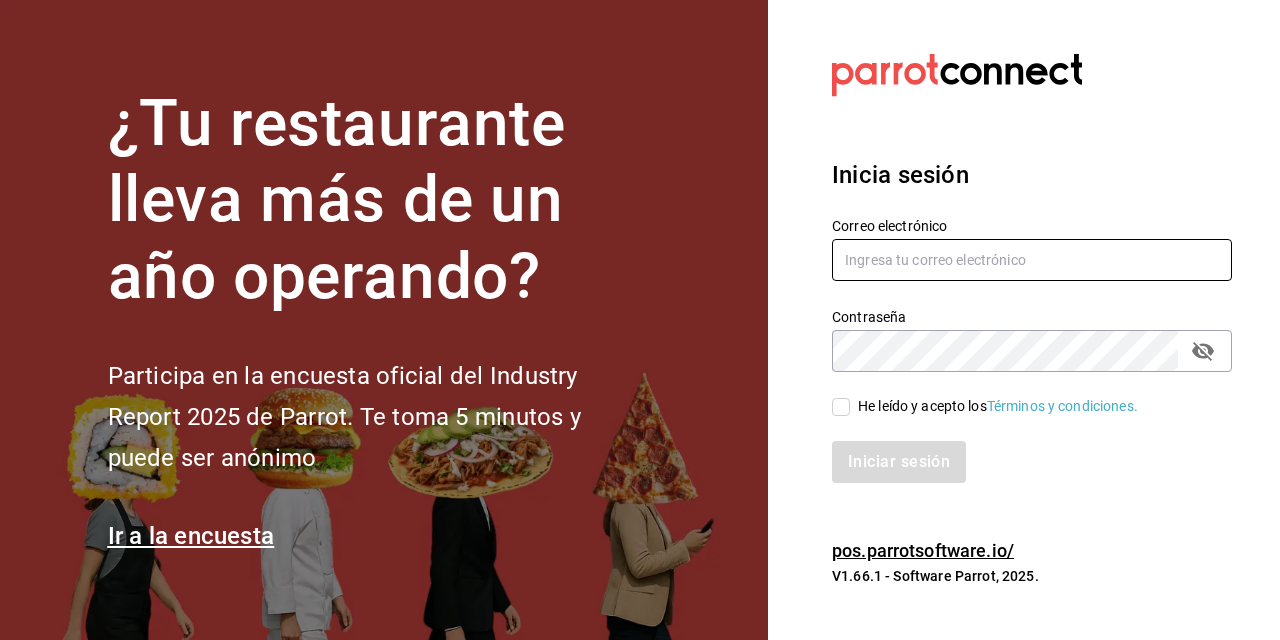 type on "[USERNAME]@[DOMAIN].COM" 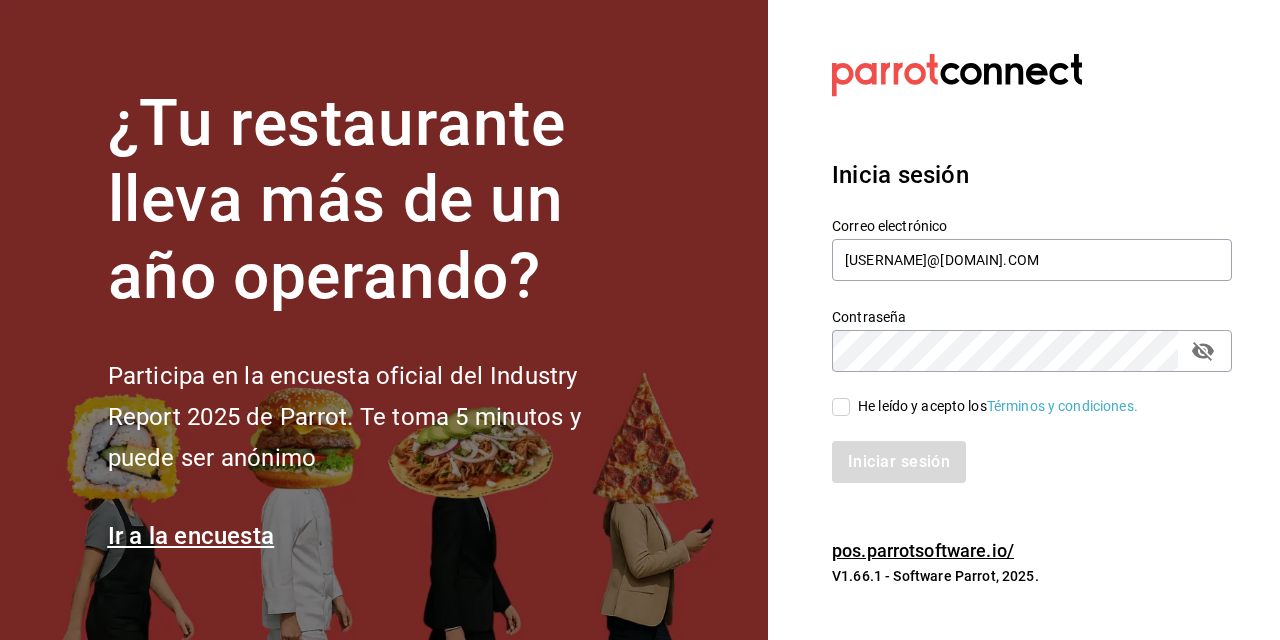 click on "He leído y acepto los  Términos y condiciones." at bounding box center [841, 407] 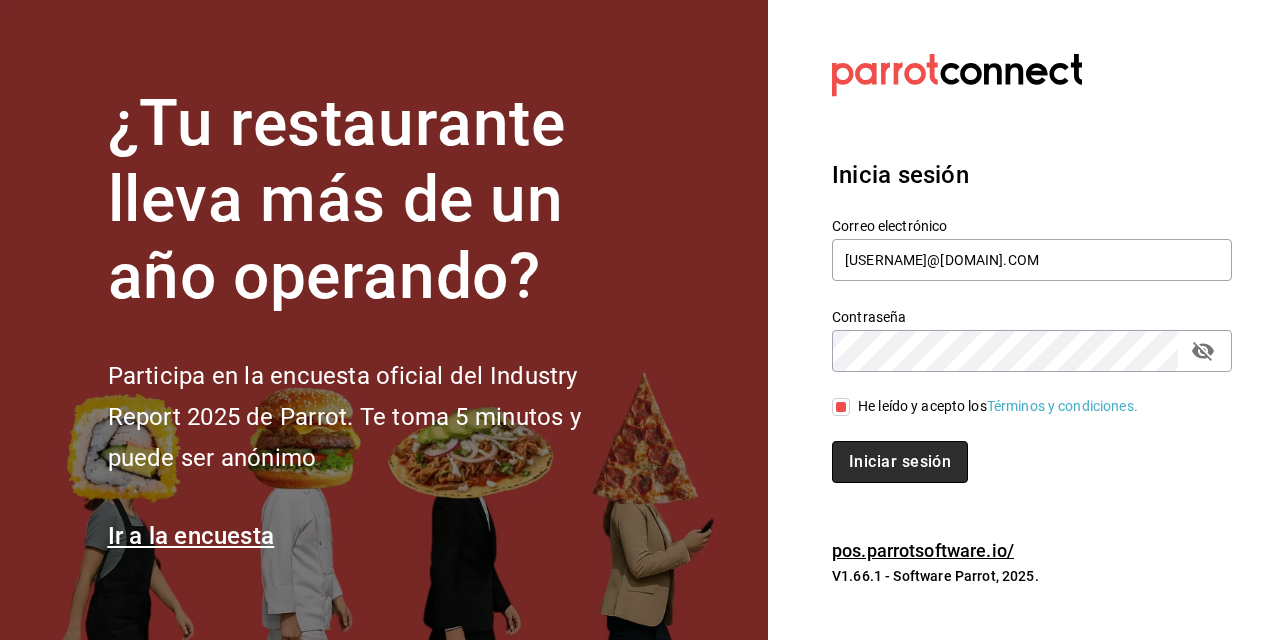 click on "Iniciar sesión" at bounding box center [900, 462] 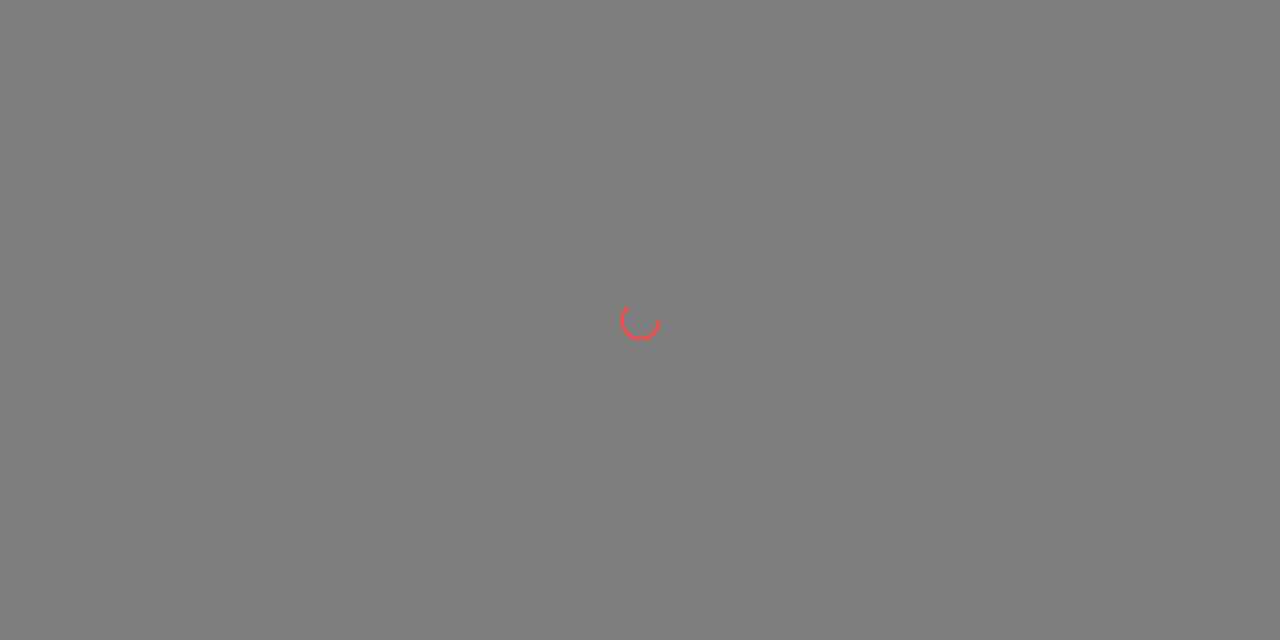 scroll, scrollTop: 0, scrollLeft: 0, axis: both 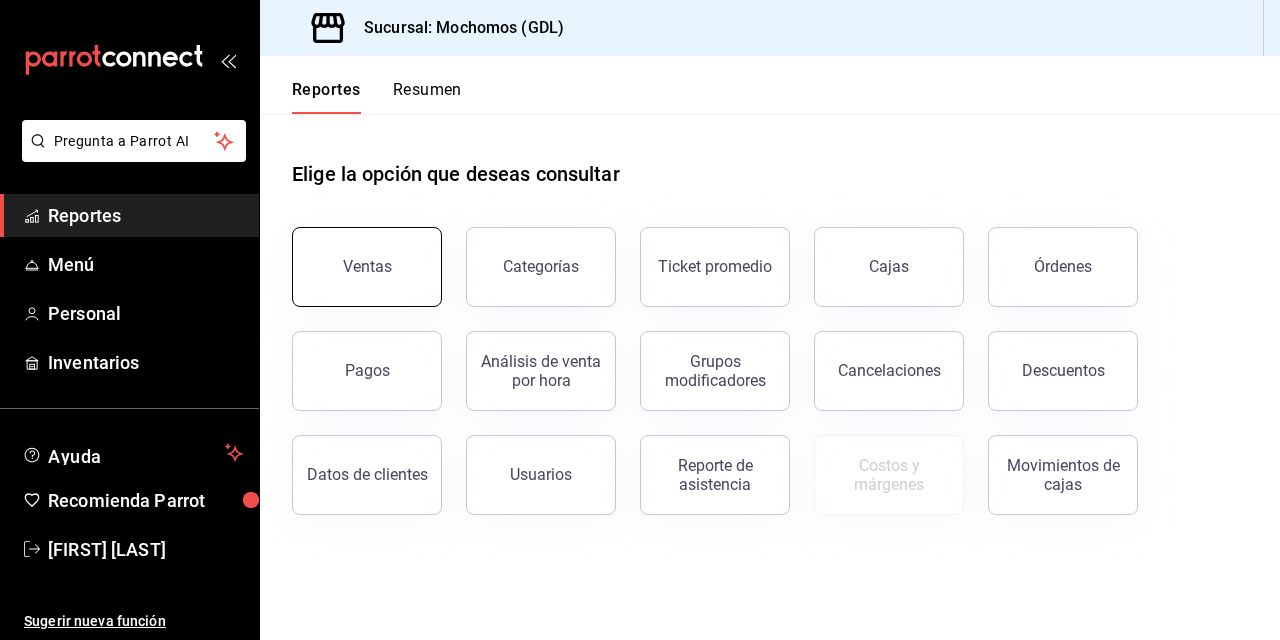 click on "Ventas" at bounding box center (367, 266) 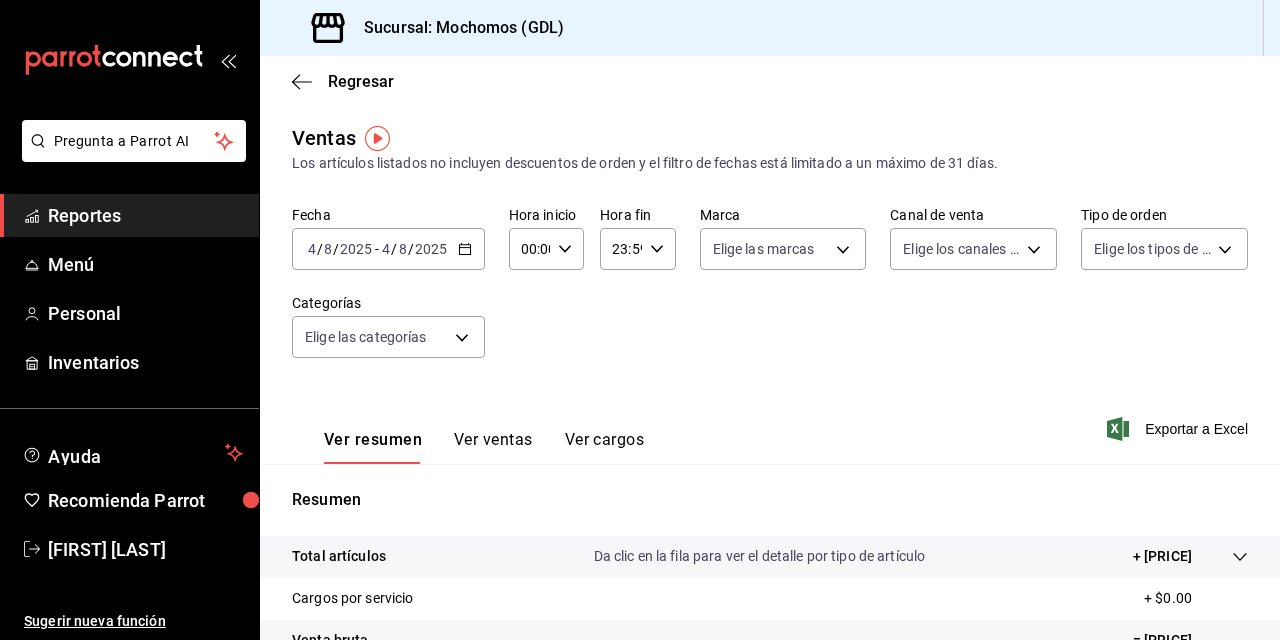 click on "4" at bounding box center [312, 249] 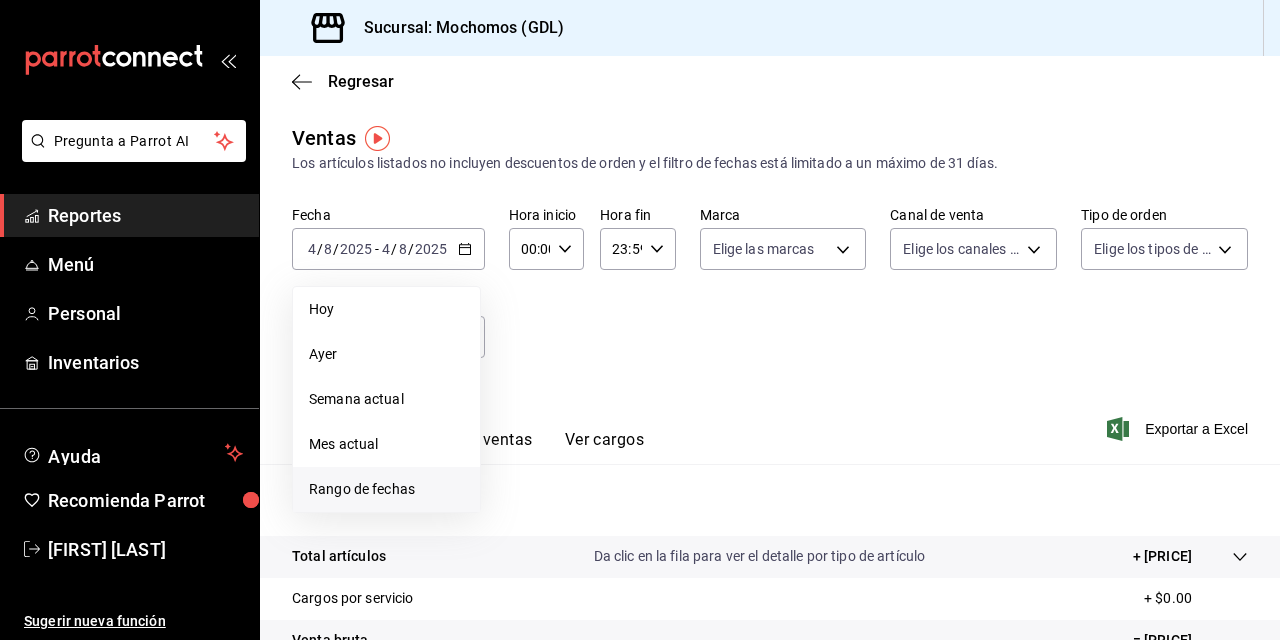 click on "Rango de fechas" at bounding box center [386, 489] 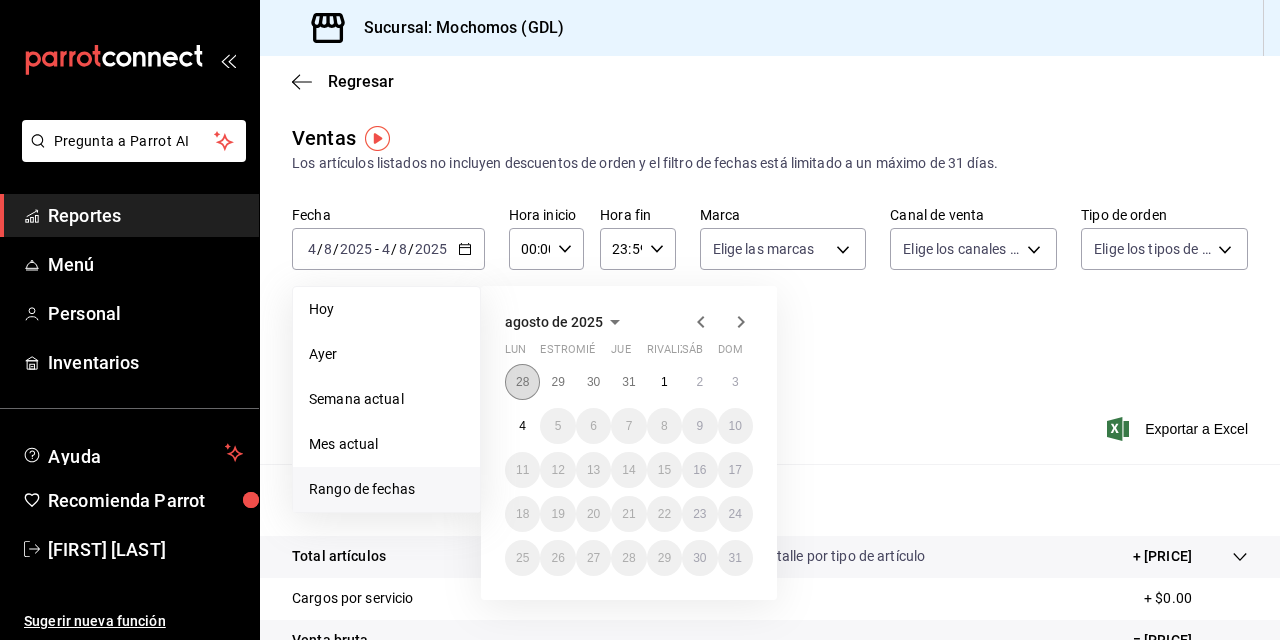 click on "28" at bounding box center [522, 382] 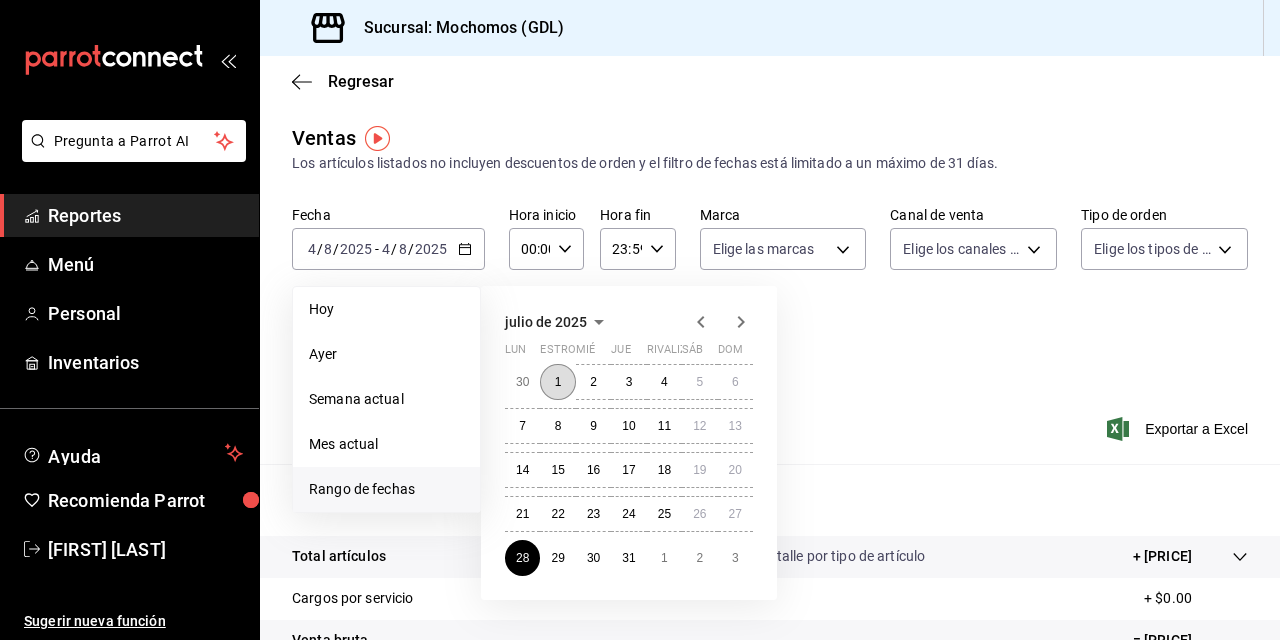 click on "1" at bounding box center [558, 382] 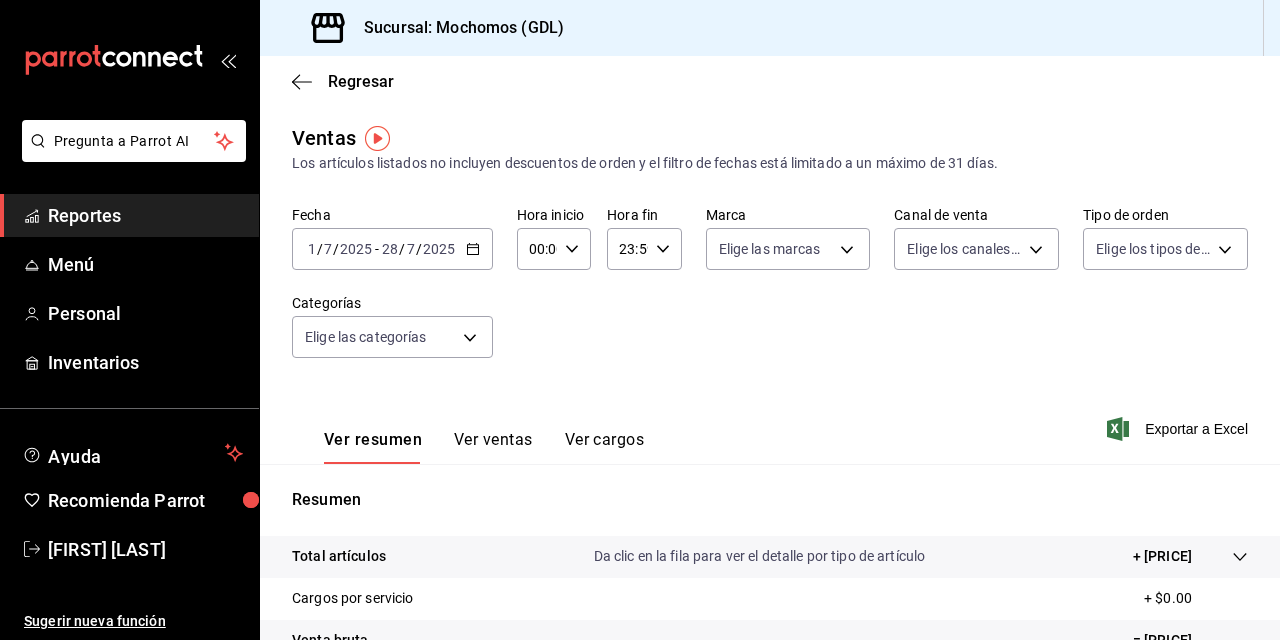 click on "7" at bounding box center [411, 249] 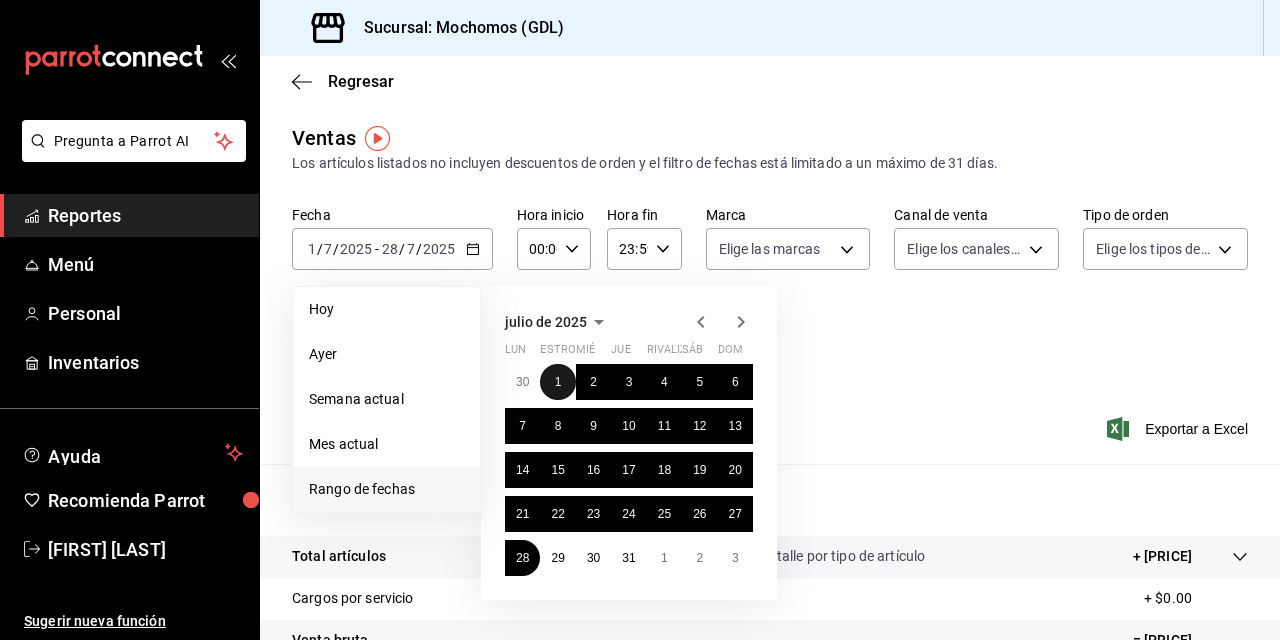 click on "1" at bounding box center [558, 382] 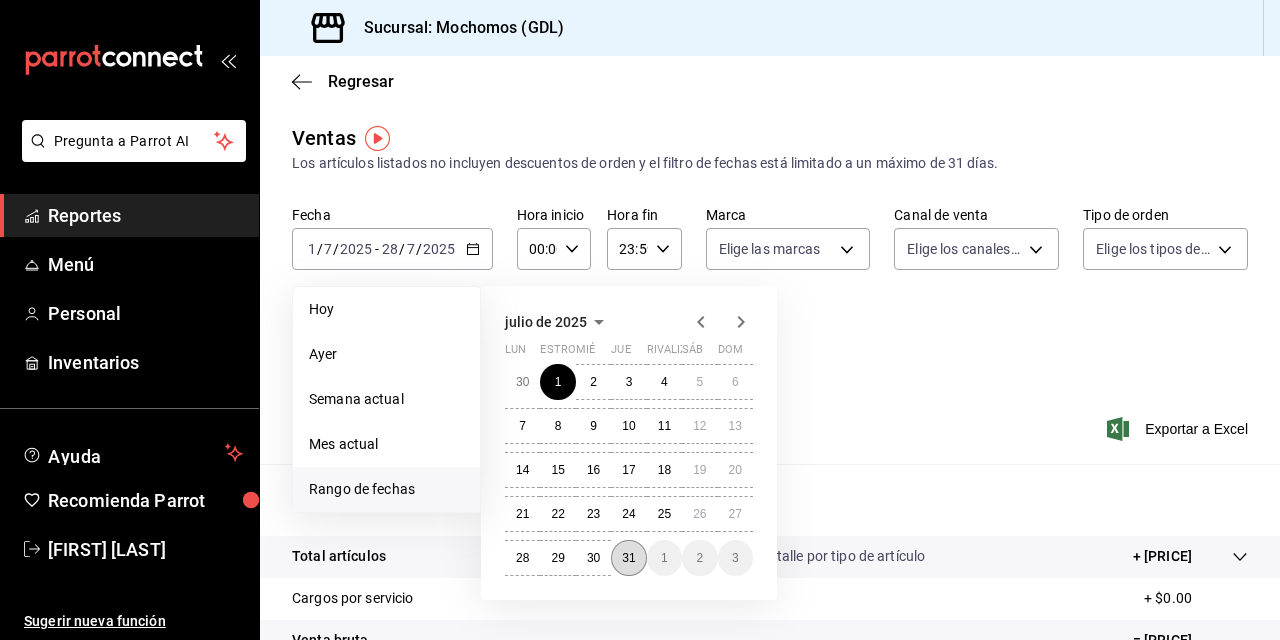 click on "31" at bounding box center (628, 558) 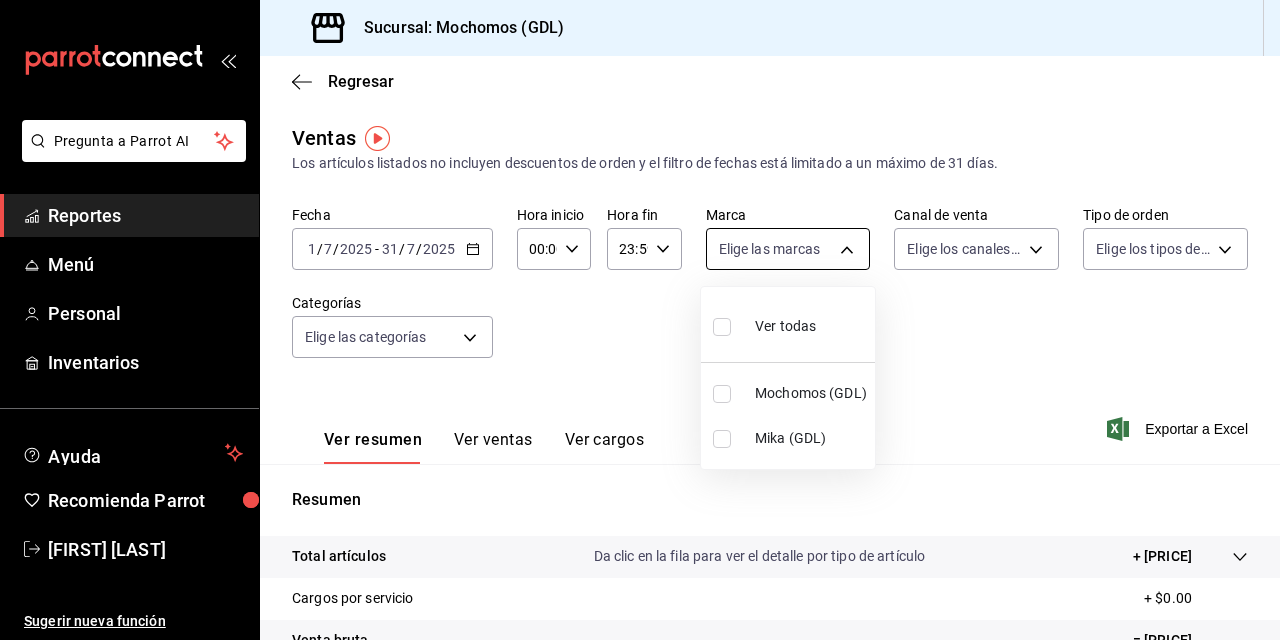 click on "Pregunta a Parrot AI Reportes   Menú   Personal   Inventarios   Ayuda Recomienda Parrot   [FIRST] [LAST]   Sugerir nueva función   Sucursal: Mochomos ([CITY]) Regresar Ventas Los artículos listados no incluyen descuentos de orden y el filtro de fechas está limitado a un máximo de 31 días. Fecha [DATE] [DATE] - [DATE] [DATE] Hora inicio 00:00 Hora inicio Hora fin 23:59 Hora fin Marca Elige las marcas Canal de venta Elige los canales de venta Tipo de orden Elige los tipos de orden Categorías Elige las categorías Ver resumen Ver ventas Ver cargos Exportar a Excel Resumen Total artículos Da clic en la fila para ver el detalle por tipo de artículo + [PRICE] Cargos por servicio + $0.00 Venta bruta = [PRICE] Descuentos totales - [PRICE] Certificados de regalo - [PRICE] Venta total = [PRICE] Impuestos - [PRICE] dólares Venta neta = [PRICE] Pregunta a Parrot AI Reportes   Menú   Personal   Inventarios   Ayuda Recomienda Parrot   [FIRST] [LAST]     Ir a video" at bounding box center (640, 320) 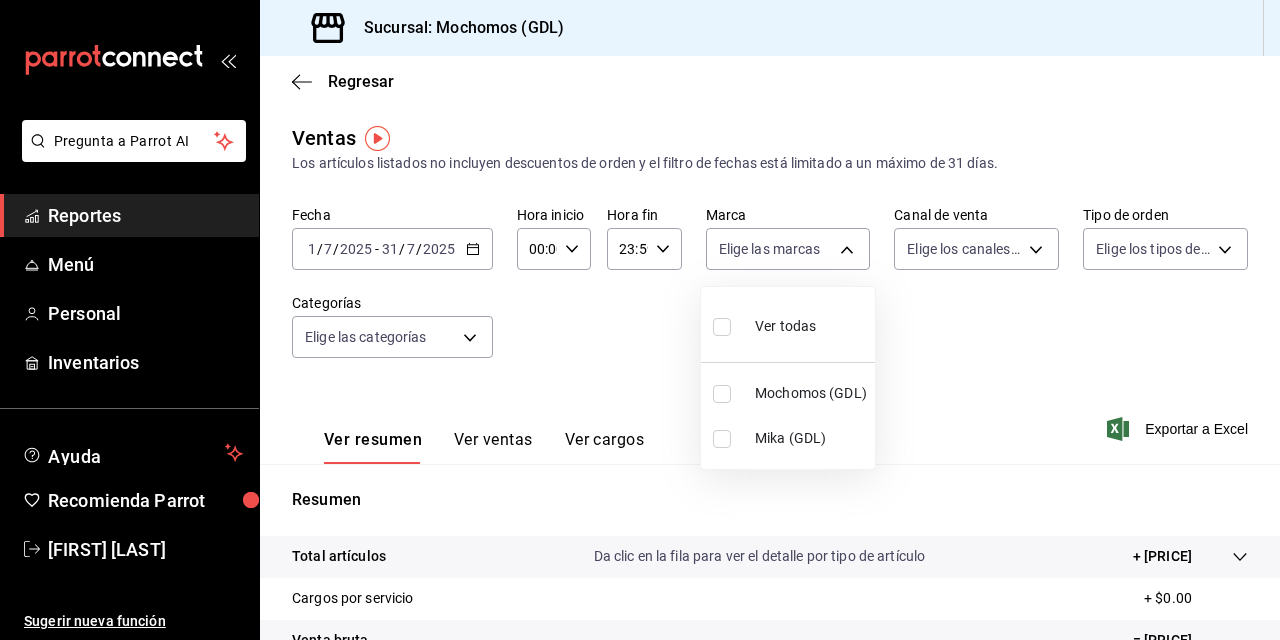 click at bounding box center [722, 327] 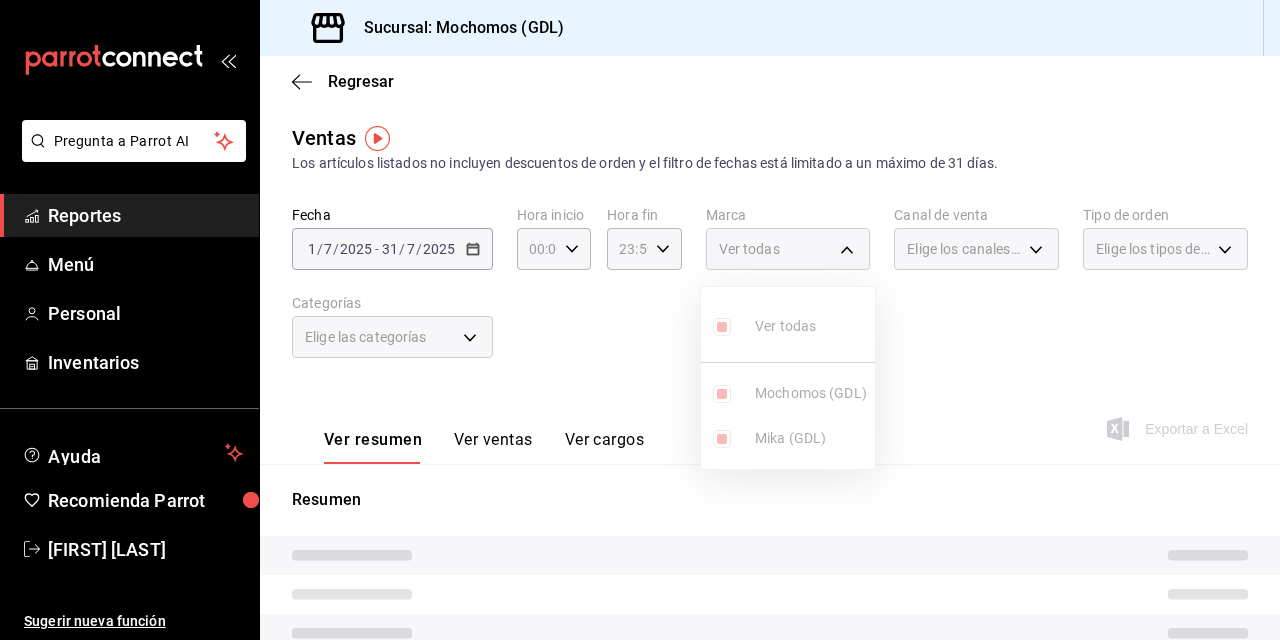drag, startPoint x: 723, startPoint y: 326, endPoint x: 941, endPoint y: 359, distance: 220.48357 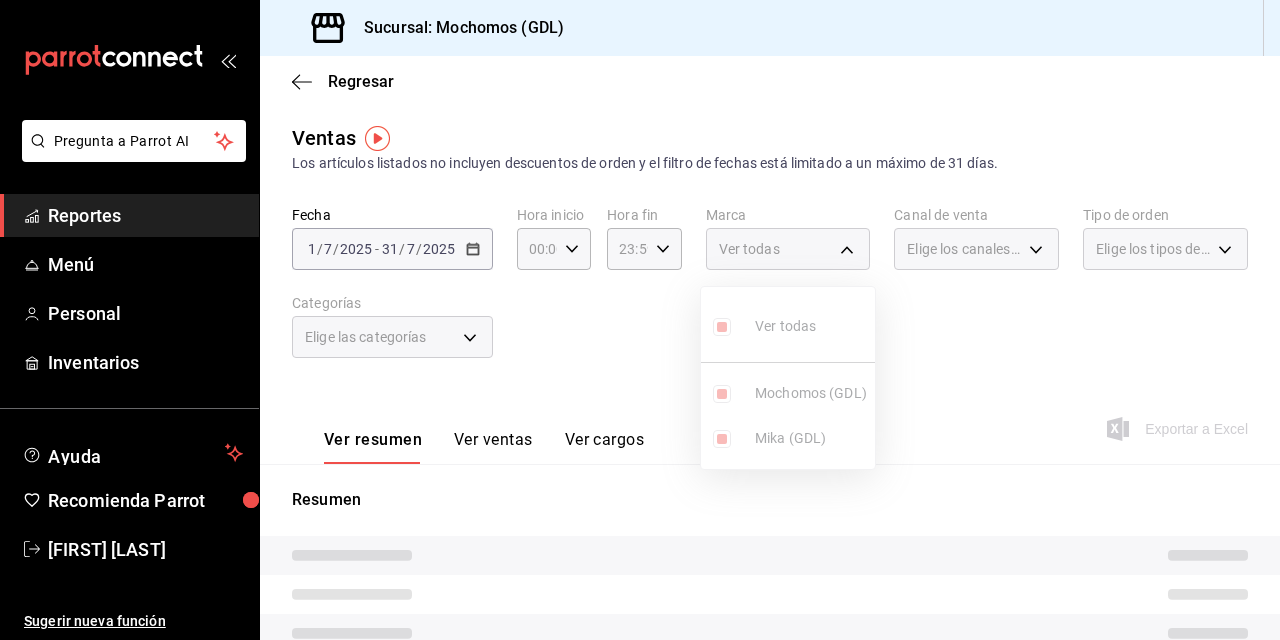 drag, startPoint x: 941, startPoint y: 359, endPoint x: 982, endPoint y: 402, distance: 59.413803 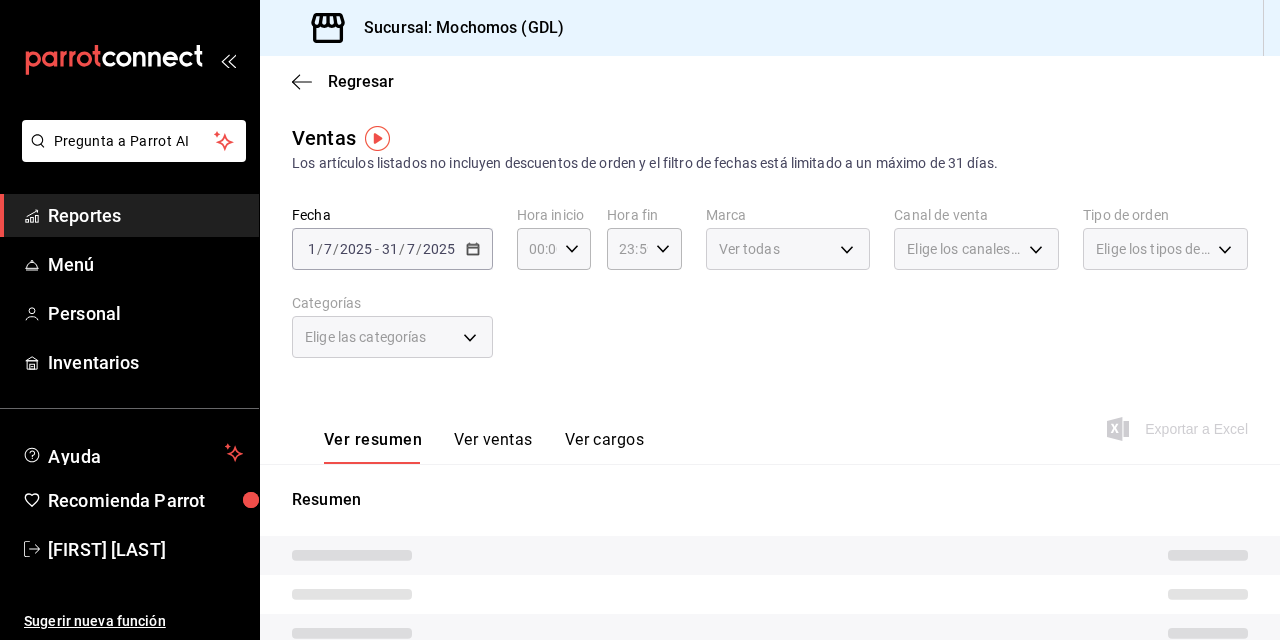 click on "Elige los canales de venta" at bounding box center (976, 249) 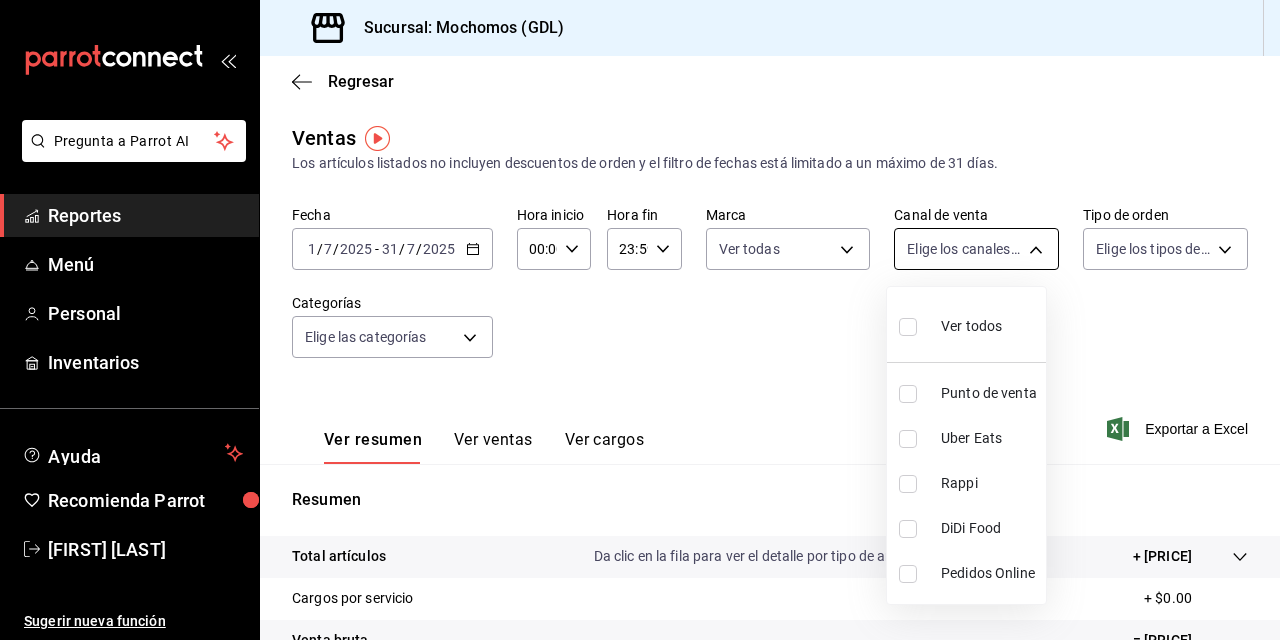 click on "Pregunta a Parrot AI Reportes   Menú   Personal   Inventarios   Ayuda Recomienda Parrot   [FIRST] [LAST]   Sugerir nueva función   Sucursal: Mochomos ([CITY]) Regresar Ventas Los artículos listados no incluyen descuentos de orden y el filtro de fechas está limitado a un máximo de 31 días. Fecha [DATE] [DATE] - [DATE] [DATE] Hora inicio 00:00 Hora inicio Hora fin 23:59 Hora fin Marca Ver todas [UUID],[UUID] Canal de venta Elige los canales de venta Tipo de orden Elige los tipos de orden Categorías Elige las categorías Ver resumen Ver ventas Ver cargos Exportar a Excel Resumen Total artículos Da clic en la fila para ver el detalle por tipo de artículo + [PRICE] Cargos por servicio + $0.00 Venta bruta = [PRICE] Descuentos totales - [PRICE] Certificados de regalo - [PRICE] Venta total = [PRICE] Impuestos - [PRICE] dólares Venta neta = [PRICE] Pregunta a Parrot AI Reportes   Menú   Personal" at bounding box center [640, 320] 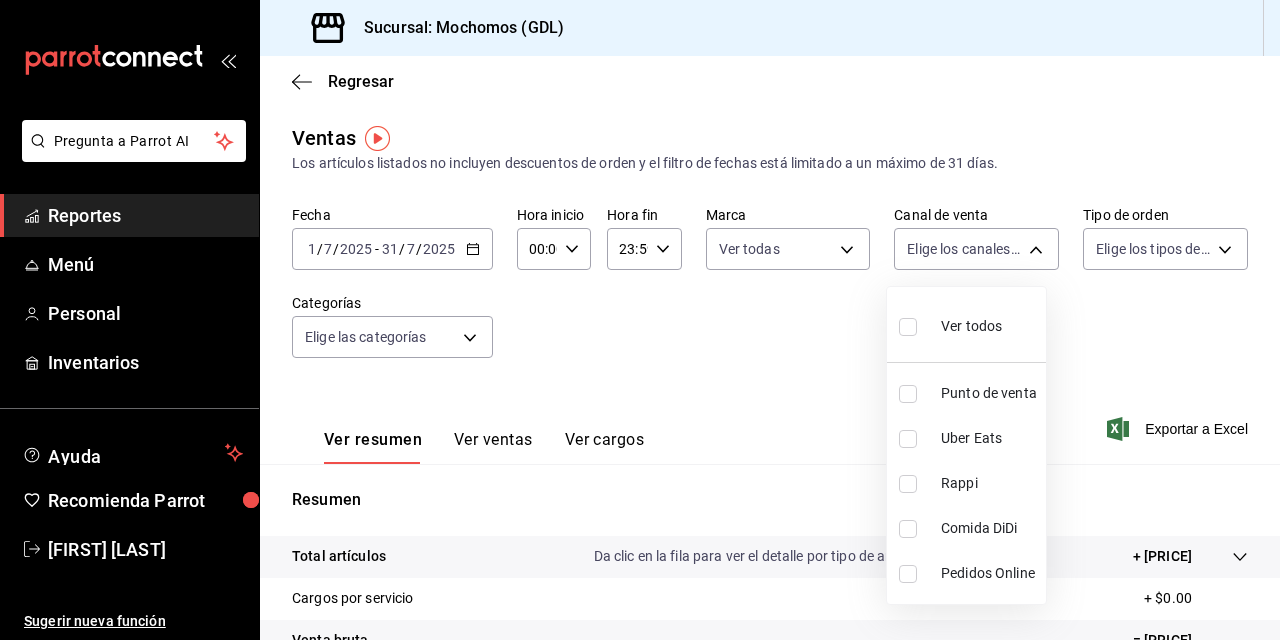 click at bounding box center (908, 327) 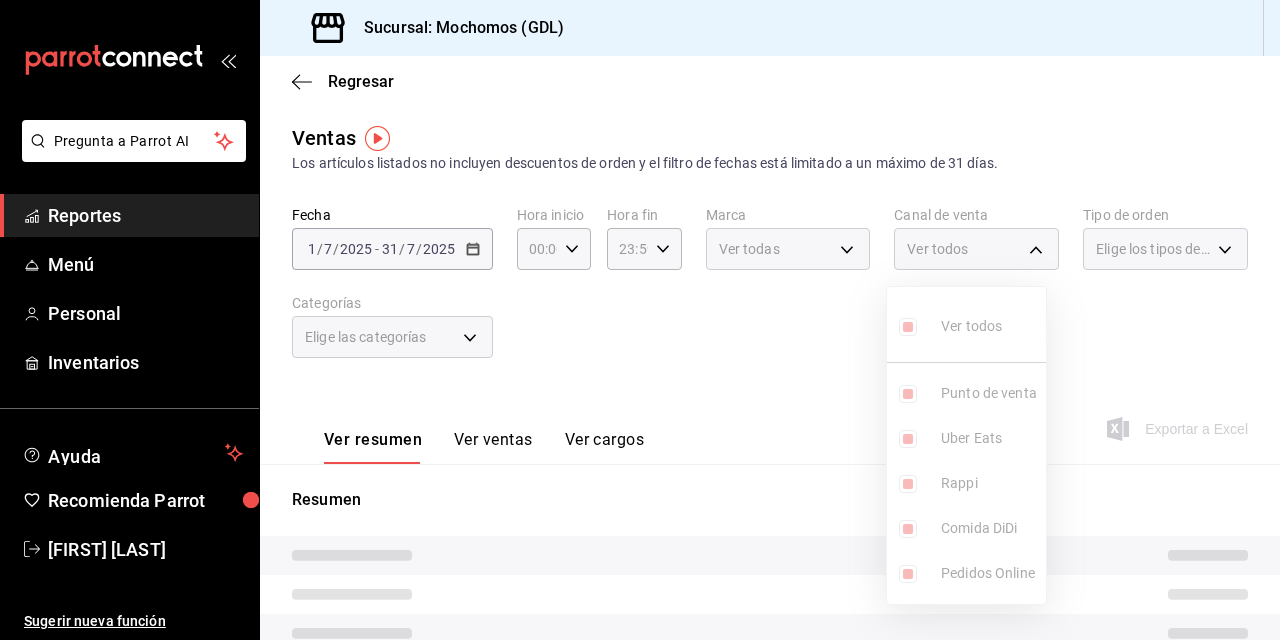 click at bounding box center [640, 320] 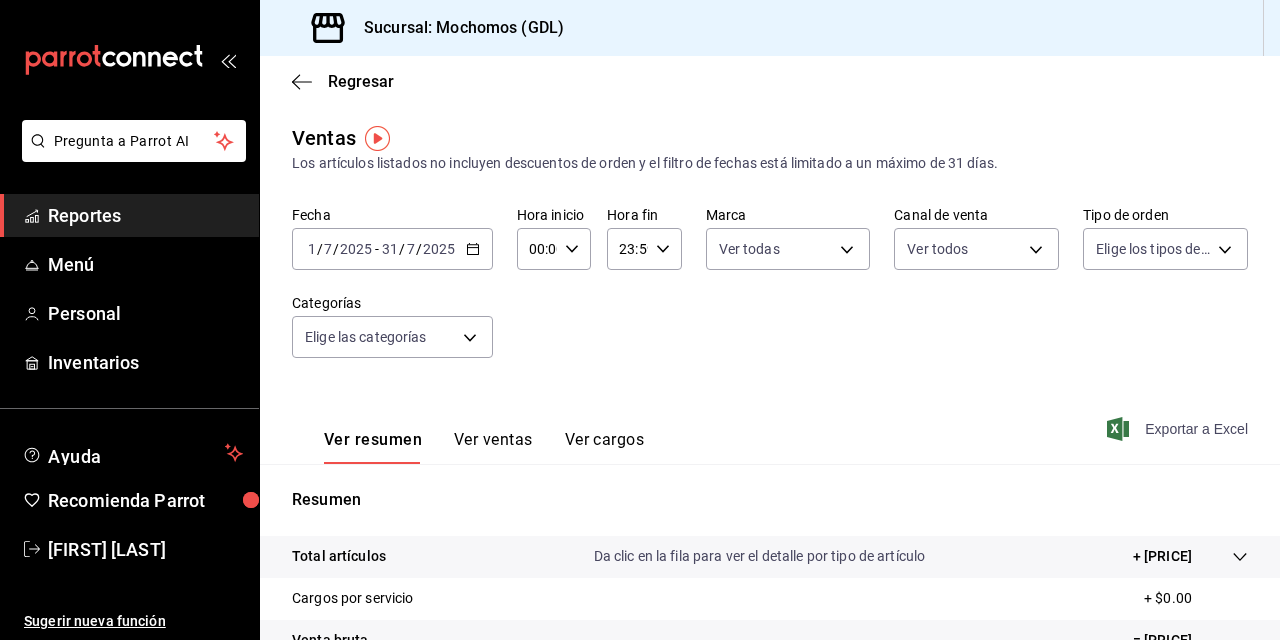 click on "Exportar a Excel" at bounding box center (1196, 429) 